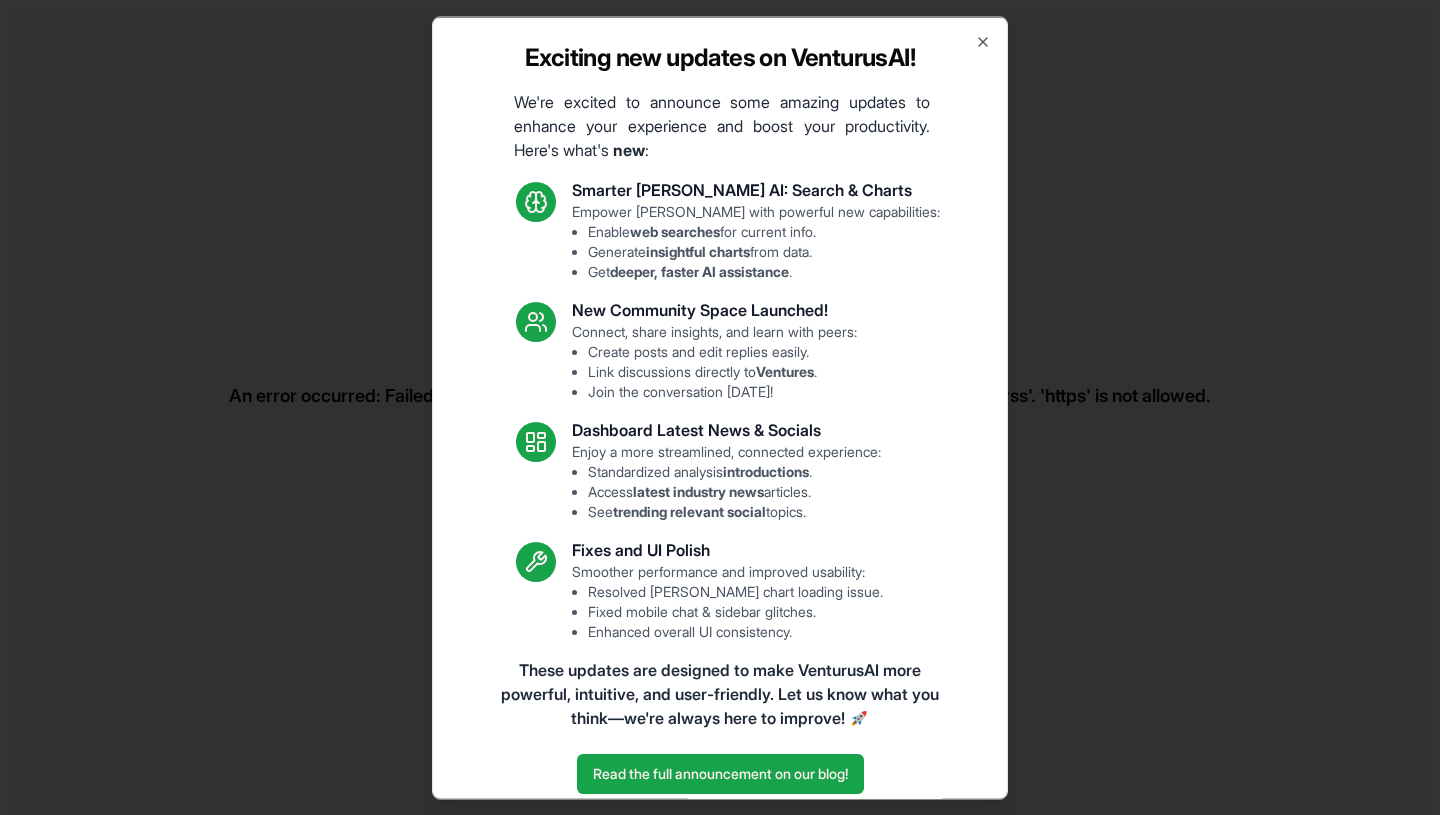 scroll, scrollTop: 0, scrollLeft: 0, axis: both 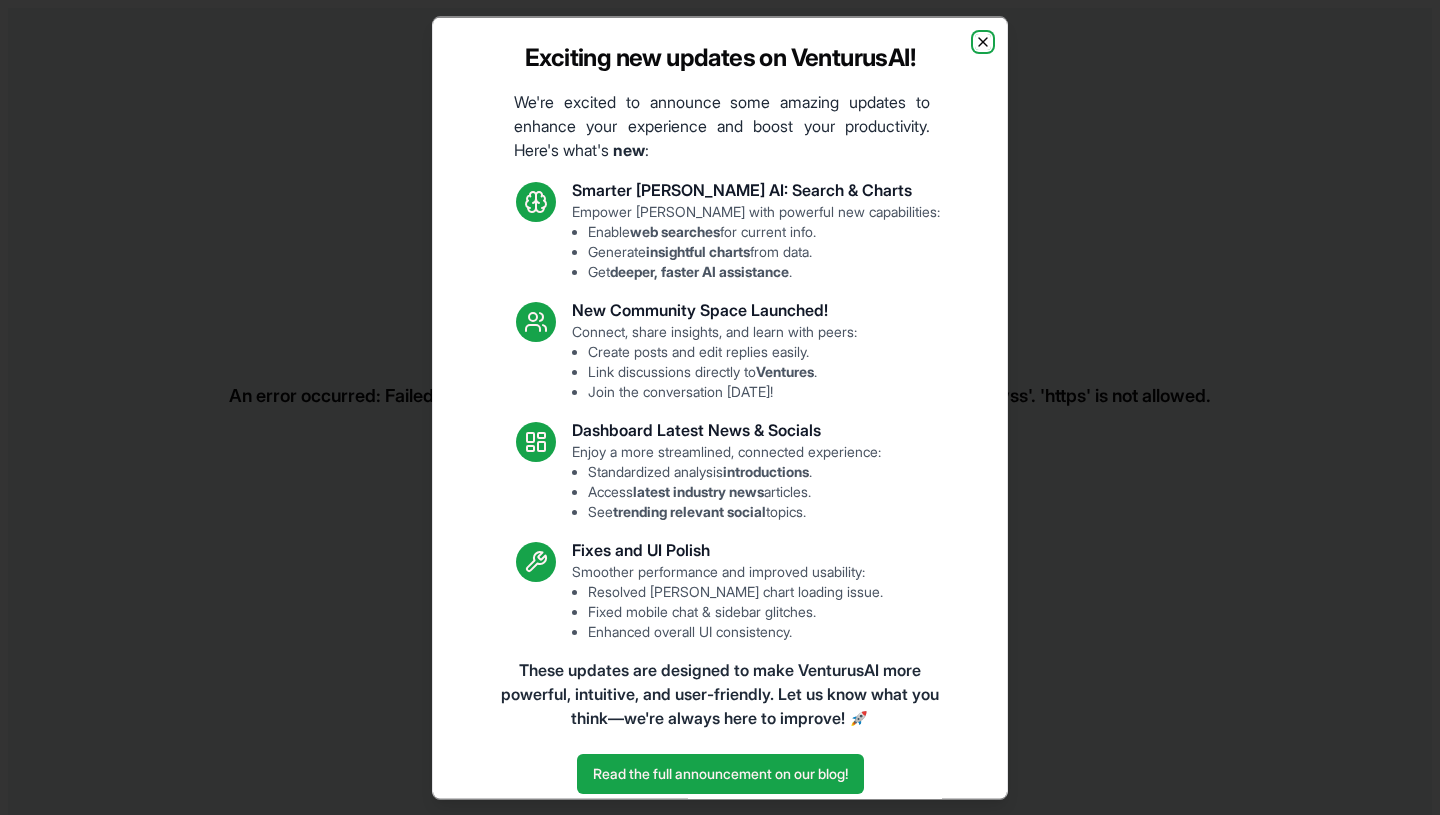 click 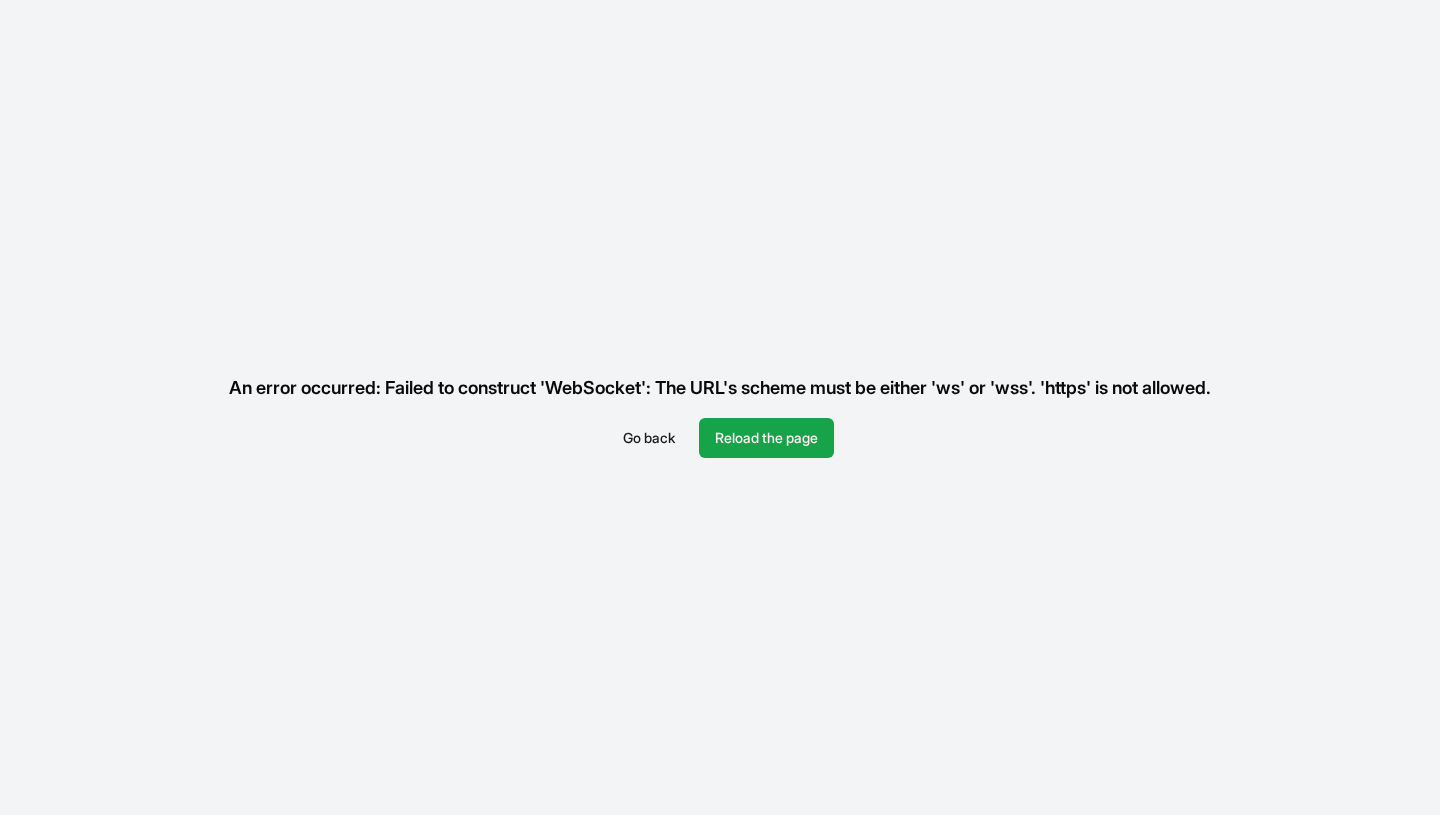 click on "Go back" at bounding box center (649, 438) 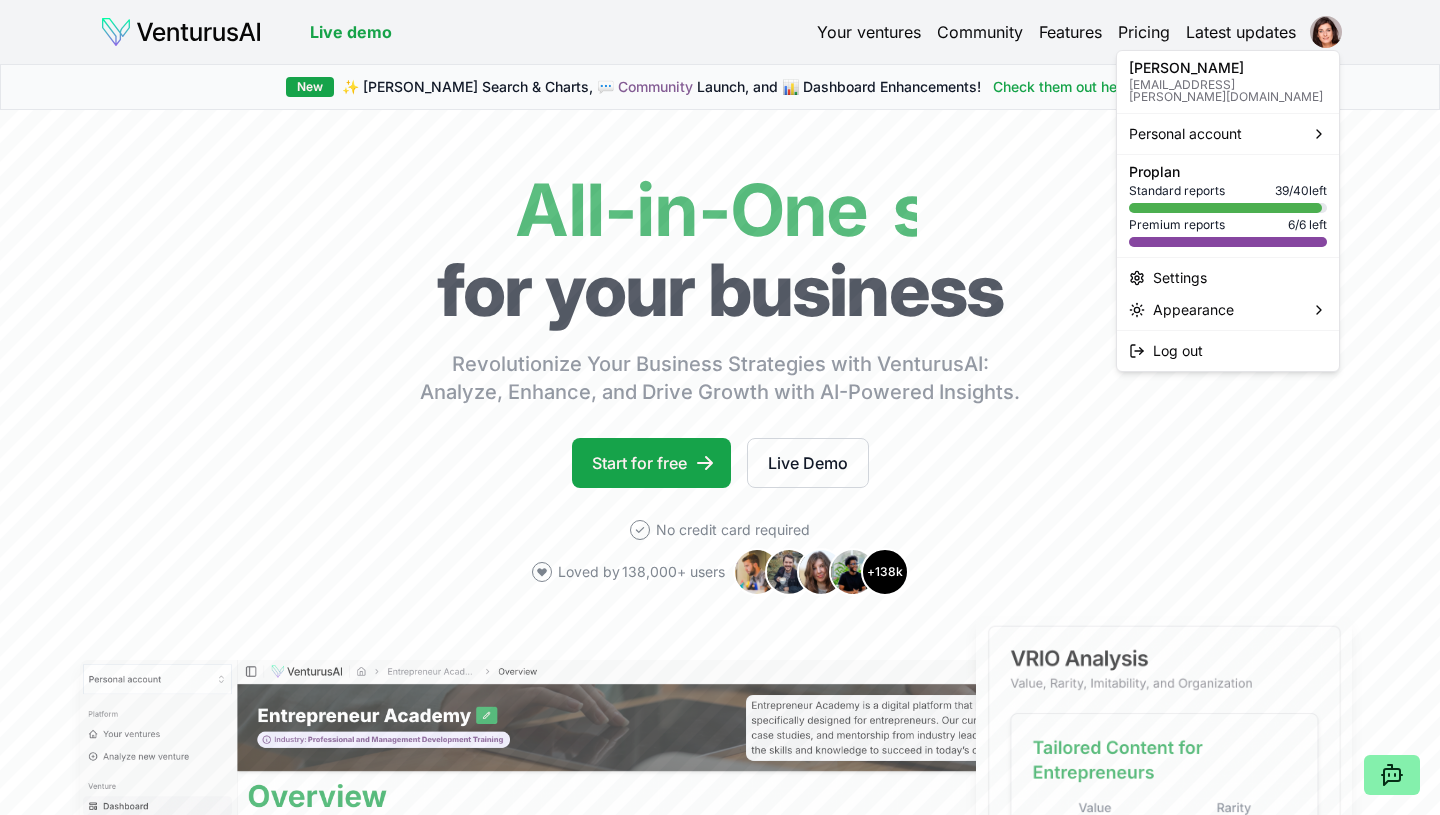 scroll, scrollTop: 0, scrollLeft: 0, axis: both 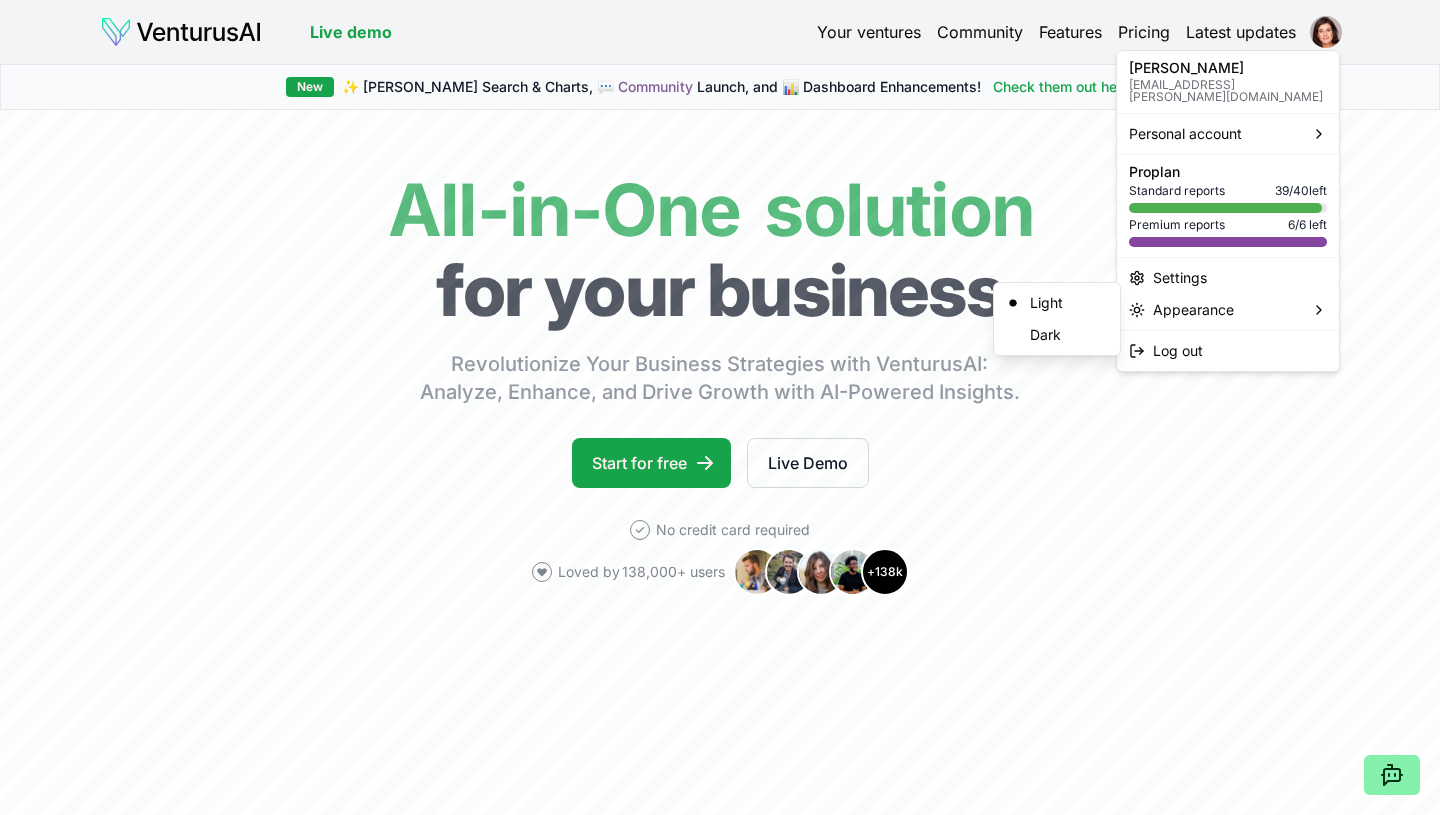 click on "We value your privacy We use cookies to enhance your browsing experience, serve personalized ads or content, and analyze our traffic. By clicking "Accept All", you consent to our use of cookies. Customize    Accept All Customize Consent Preferences   We use cookies to help you navigate efficiently and perform certain functions. You will find detailed information about all cookies under each consent category below. The cookies that are categorized as "Necessary" are stored on your browser as they are essential for enabling the basic functionalities of the site. ...  Show more Necessary Always Active Necessary cookies are required to enable the basic features of this site, such as providing secure log-in or adjusting your consent preferences. These cookies do not store any personally identifiable data. Cookie cookieyes-consent Duration 1 year Description Cookie __cf_bm Duration 1 hour Description This cookie, set by Cloudflare, is used to support Cloudflare Bot Management.  Cookie _cfuvid Duration session lidc" at bounding box center [720, 407] 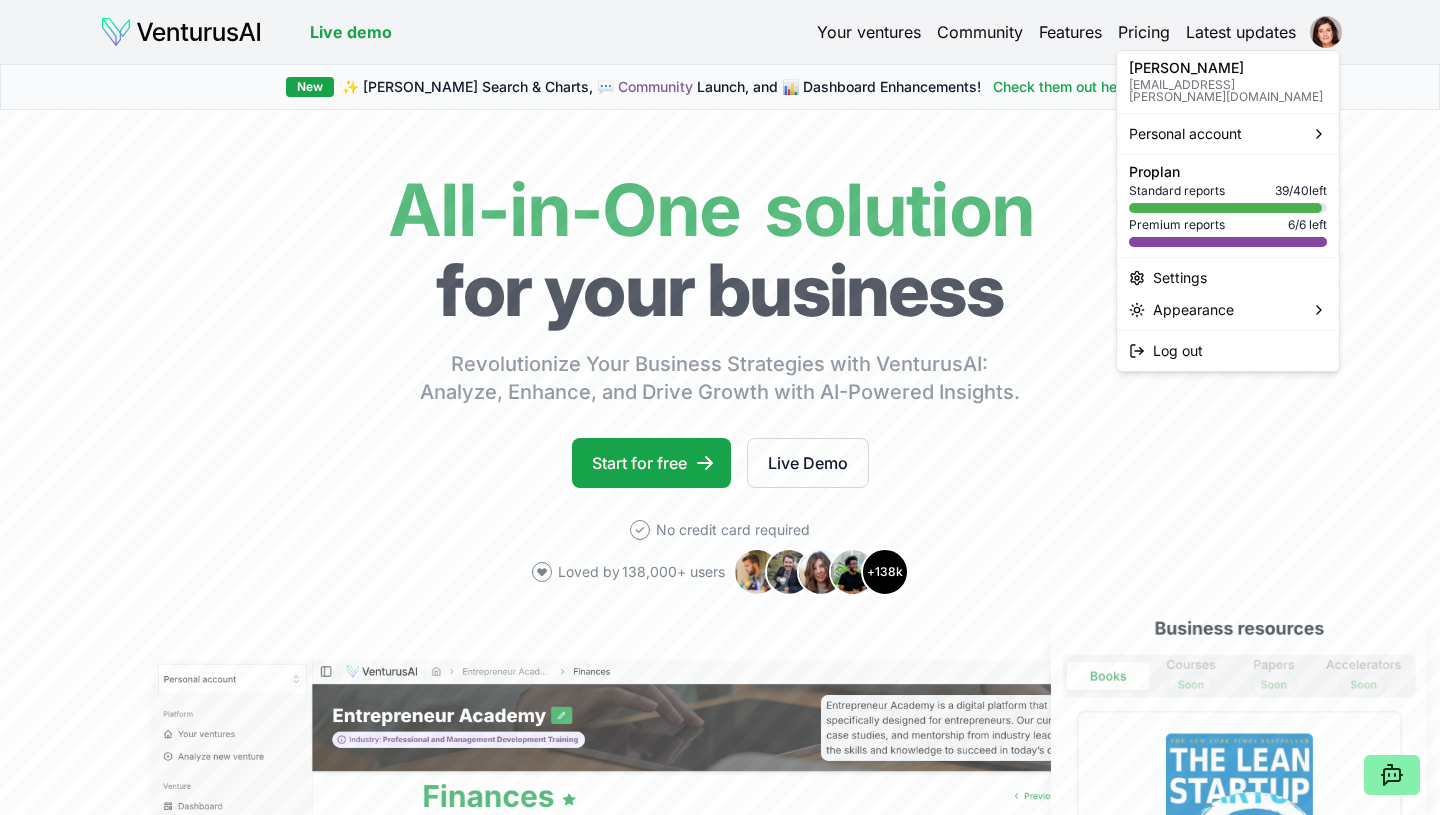 click on "Your ventures" at bounding box center [869, 32] 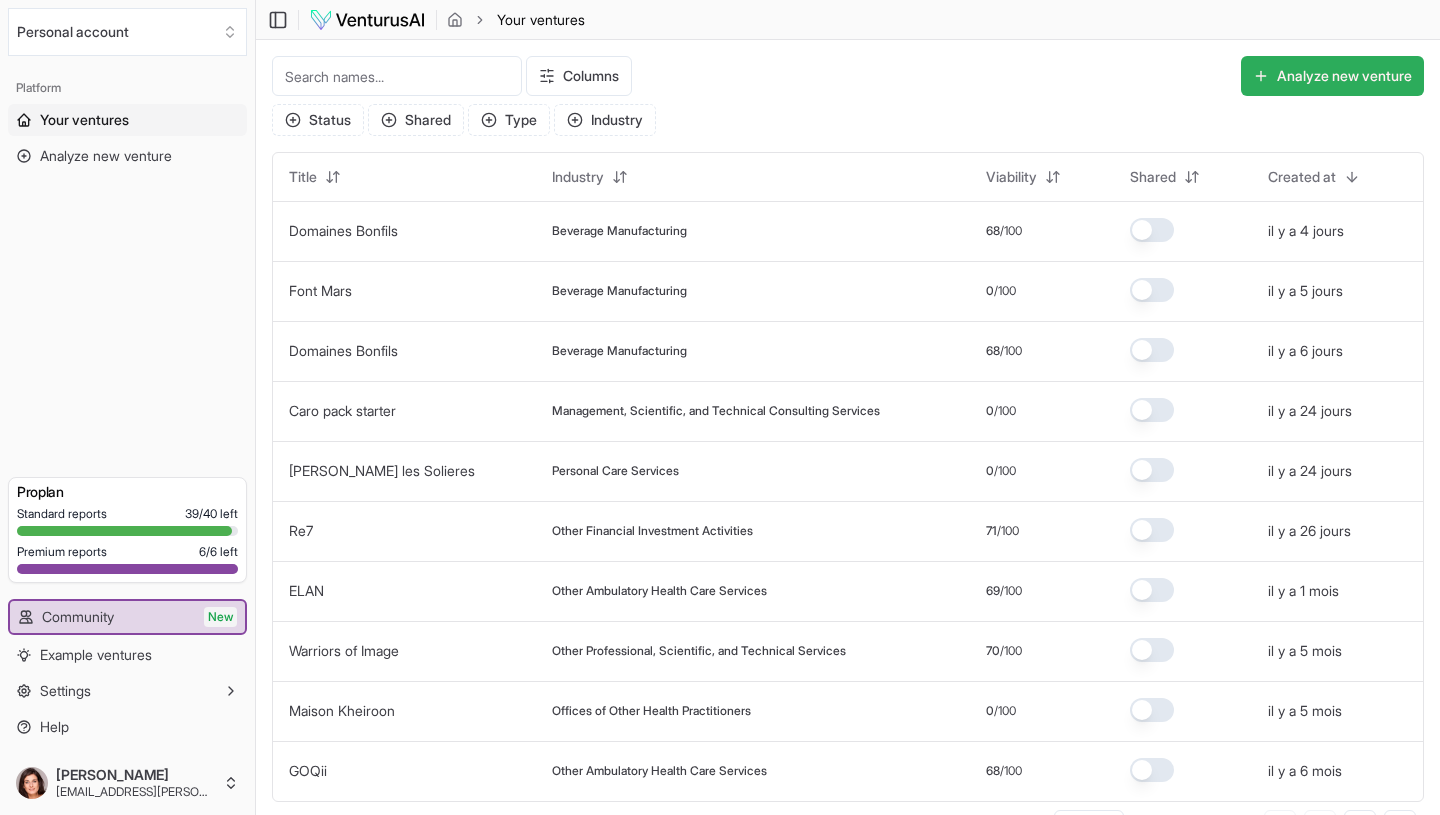 click on "Analyze new venture" at bounding box center [1332, 76] 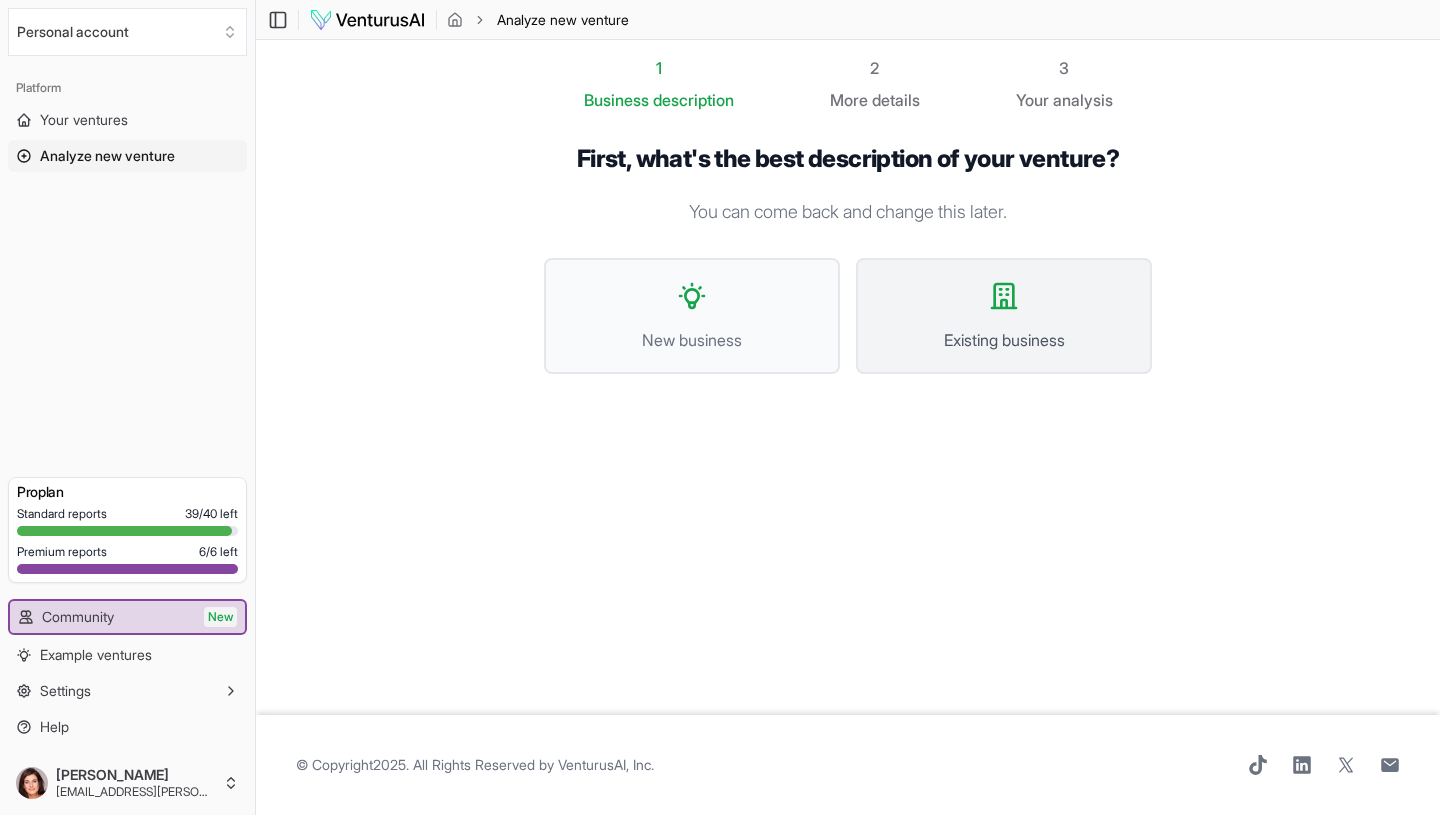 click on "Existing business" at bounding box center (1004, 316) 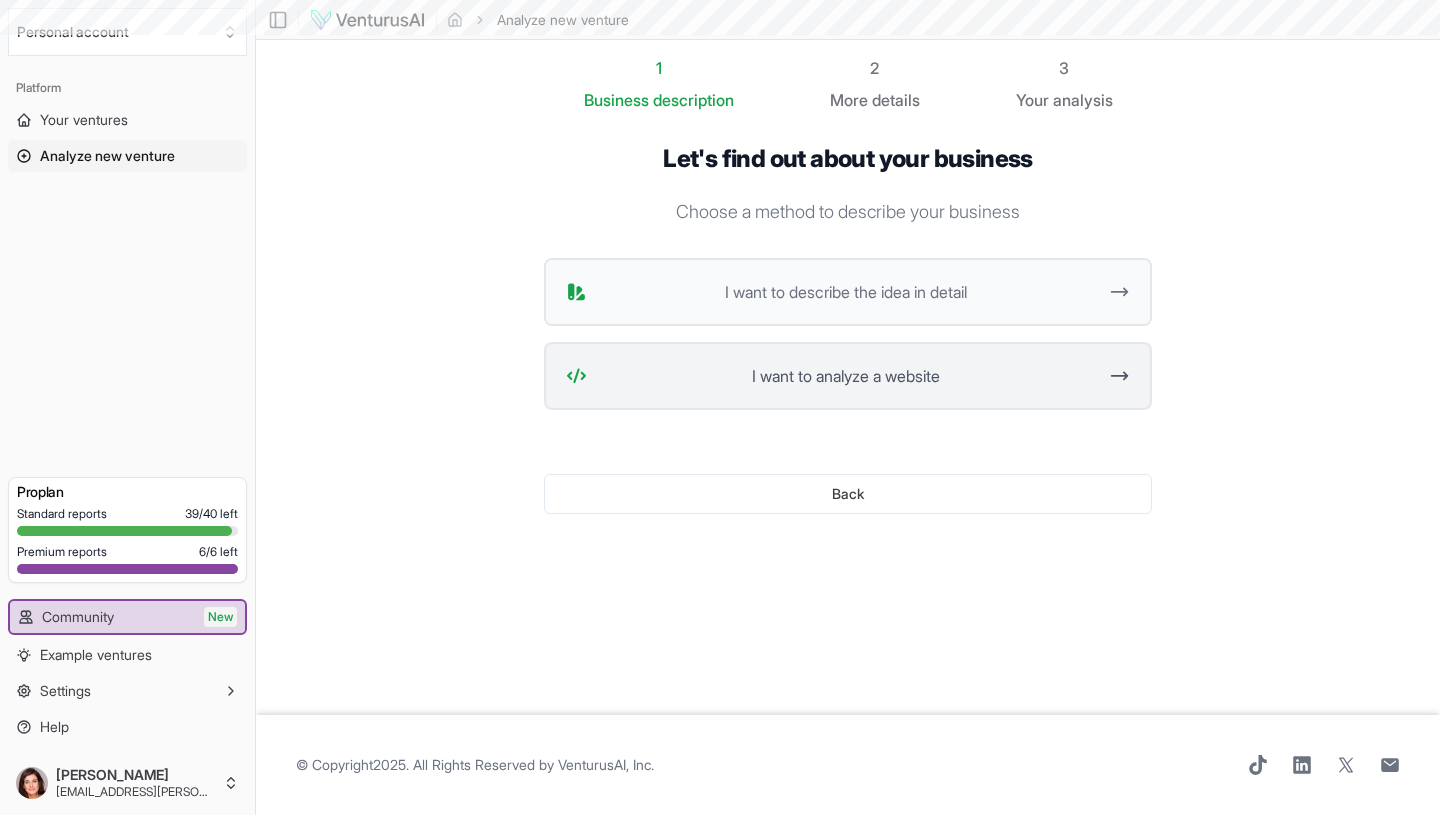 click on "I want to analyze a website" at bounding box center (845, 376) 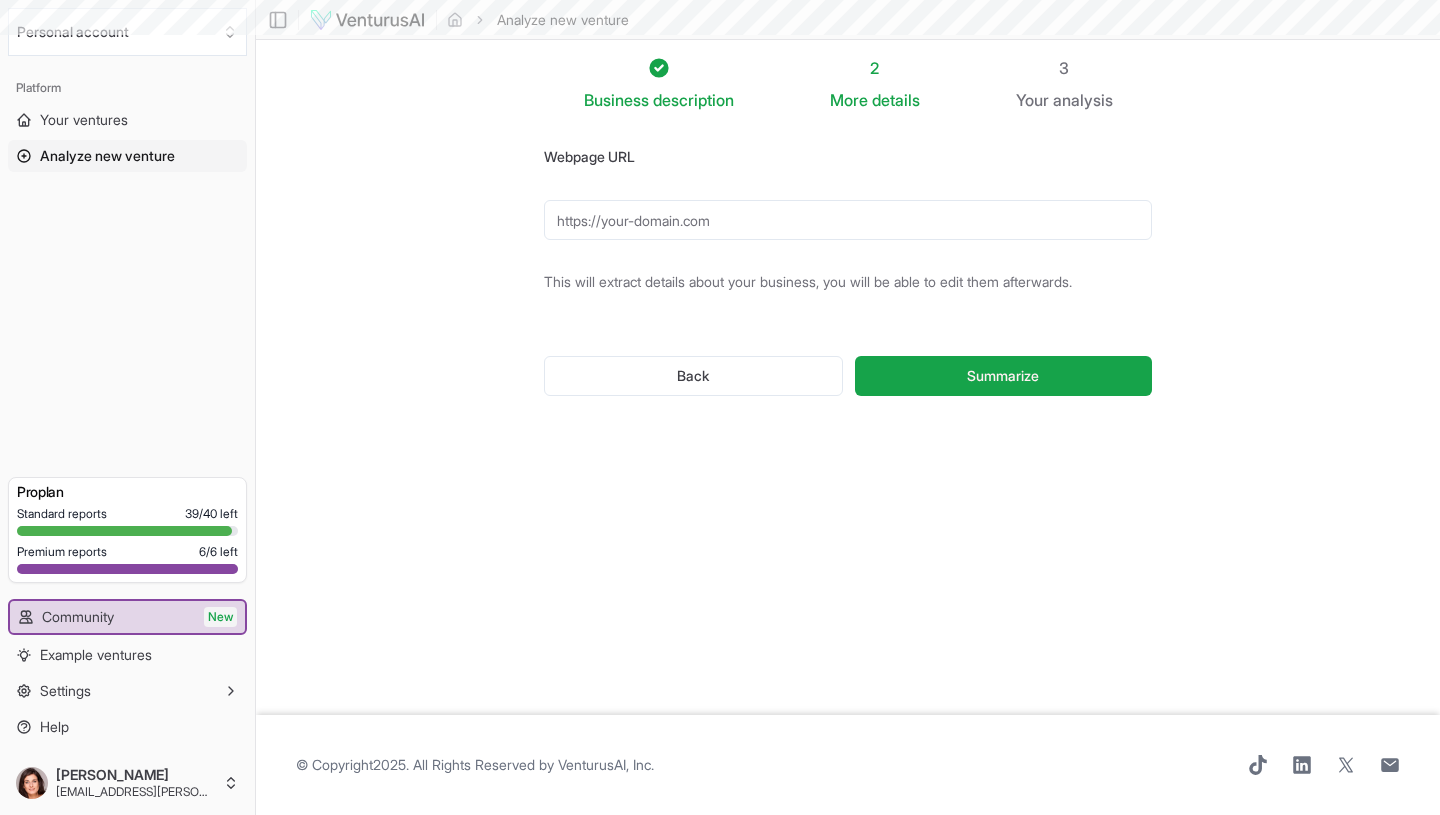 click on "Webpage URL" at bounding box center (848, 220) 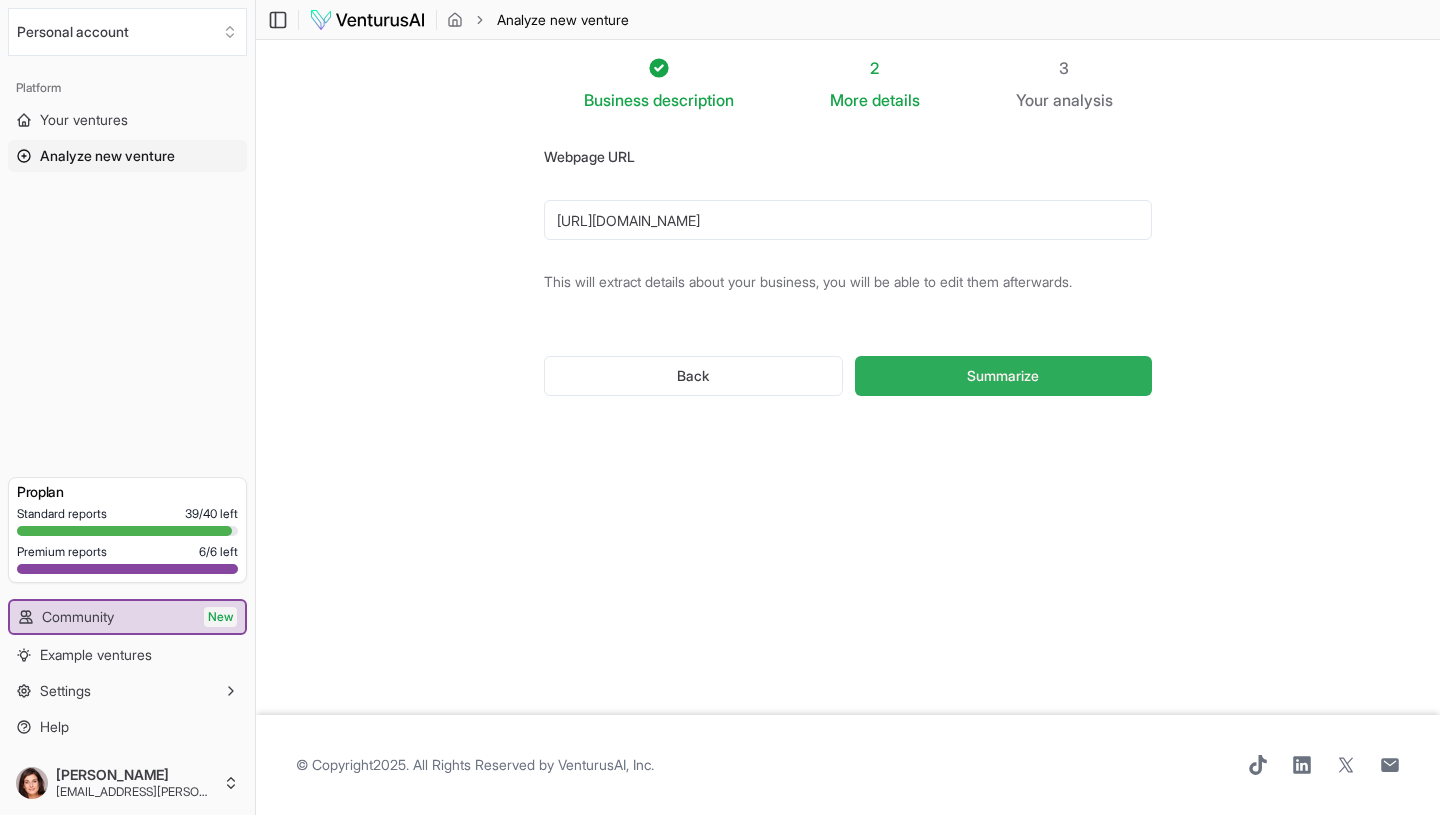 type on "[URL][DOMAIN_NAME]" 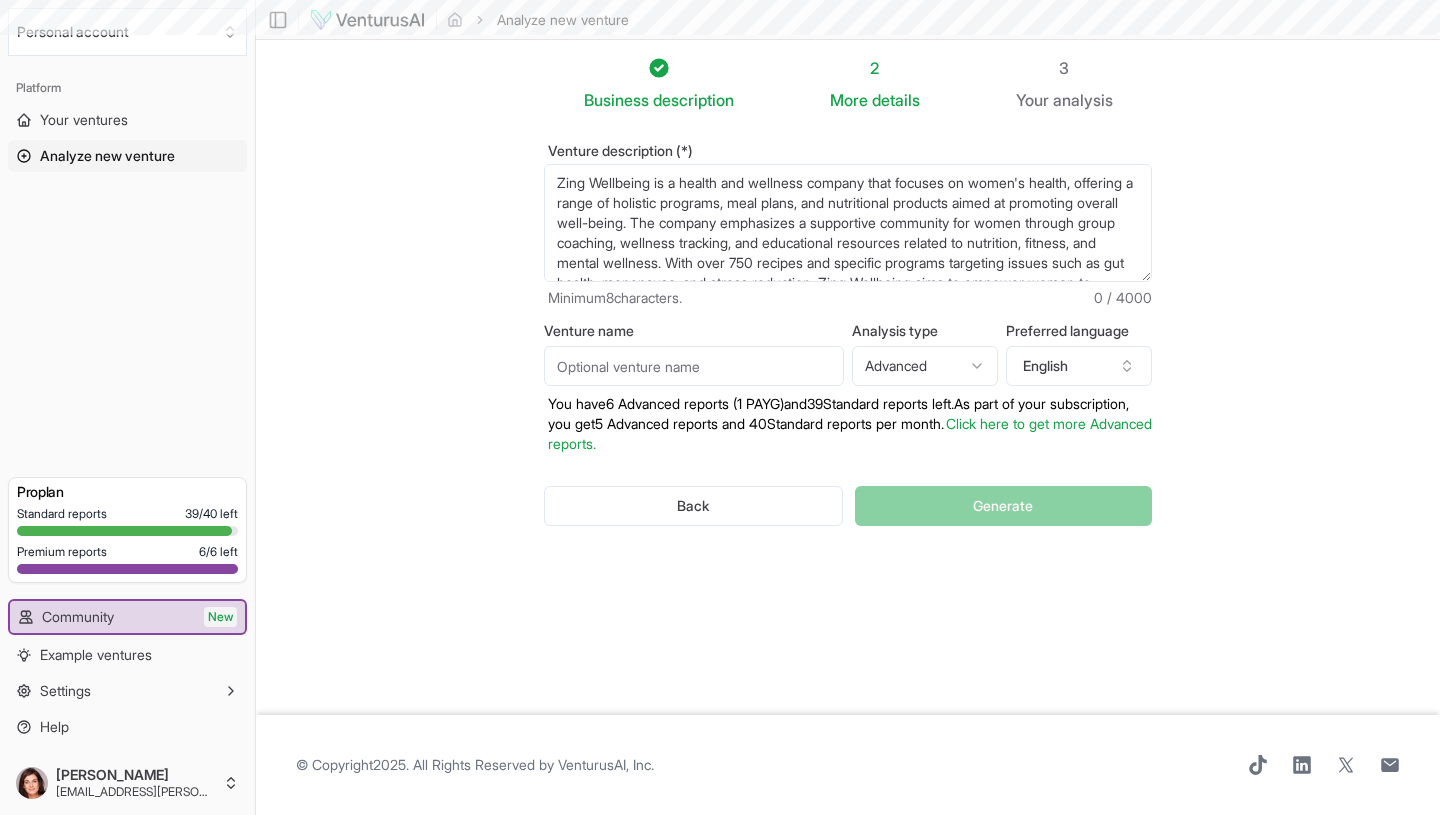 click on "We value your privacy We use cookies to enhance your browsing experience, serve personalized ads or content, and analyze our traffic. By clicking "Accept All", you consent to our use of cookies. Customize    Accept All Customize Consent Preferences   We use cookies to help you navigate efficiently and perform certain functions. You will find detailed information about all cookies under each consent category below. The cookies that are categorized as "Necessary" are stored on your browser as they are essential for enabling the basic functionalities of the site. ...  Show more Necessary Always Active Necessary cookies are required to enable the basic features of this site, such as providing secure log-in or adjusting your consent preferences. These cookies do not store any personally identifiable data. Cookie cookieyes-consent Duration 1 year Description Cookie __cf_bm Duration 1 hour Description This cookie, set by Cloudflare, is used to support Cloudflare Bot Management.  Cookie _cfuvid Duration session lidc" at bounding box center (720, 407) 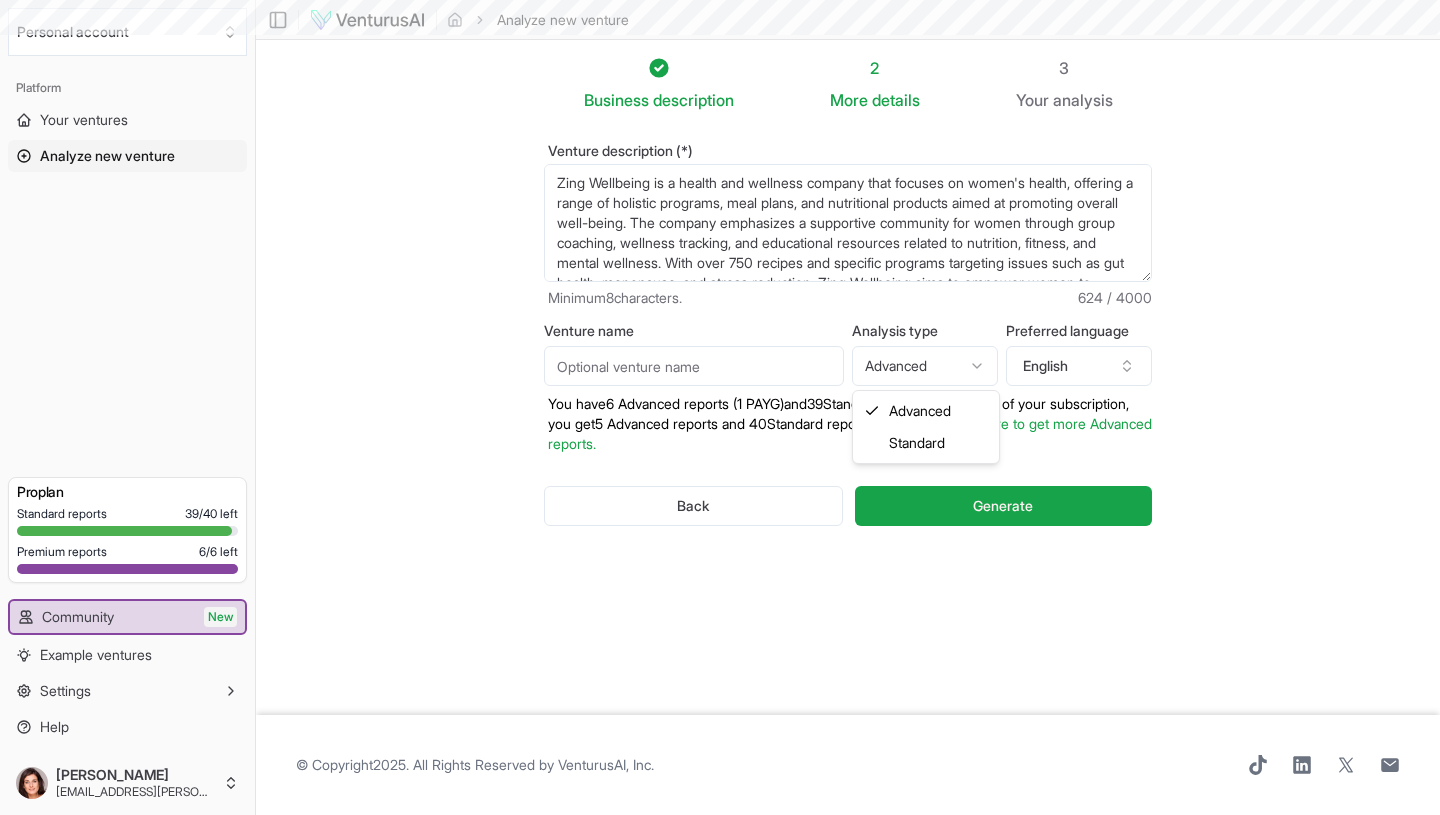 select on "standard" 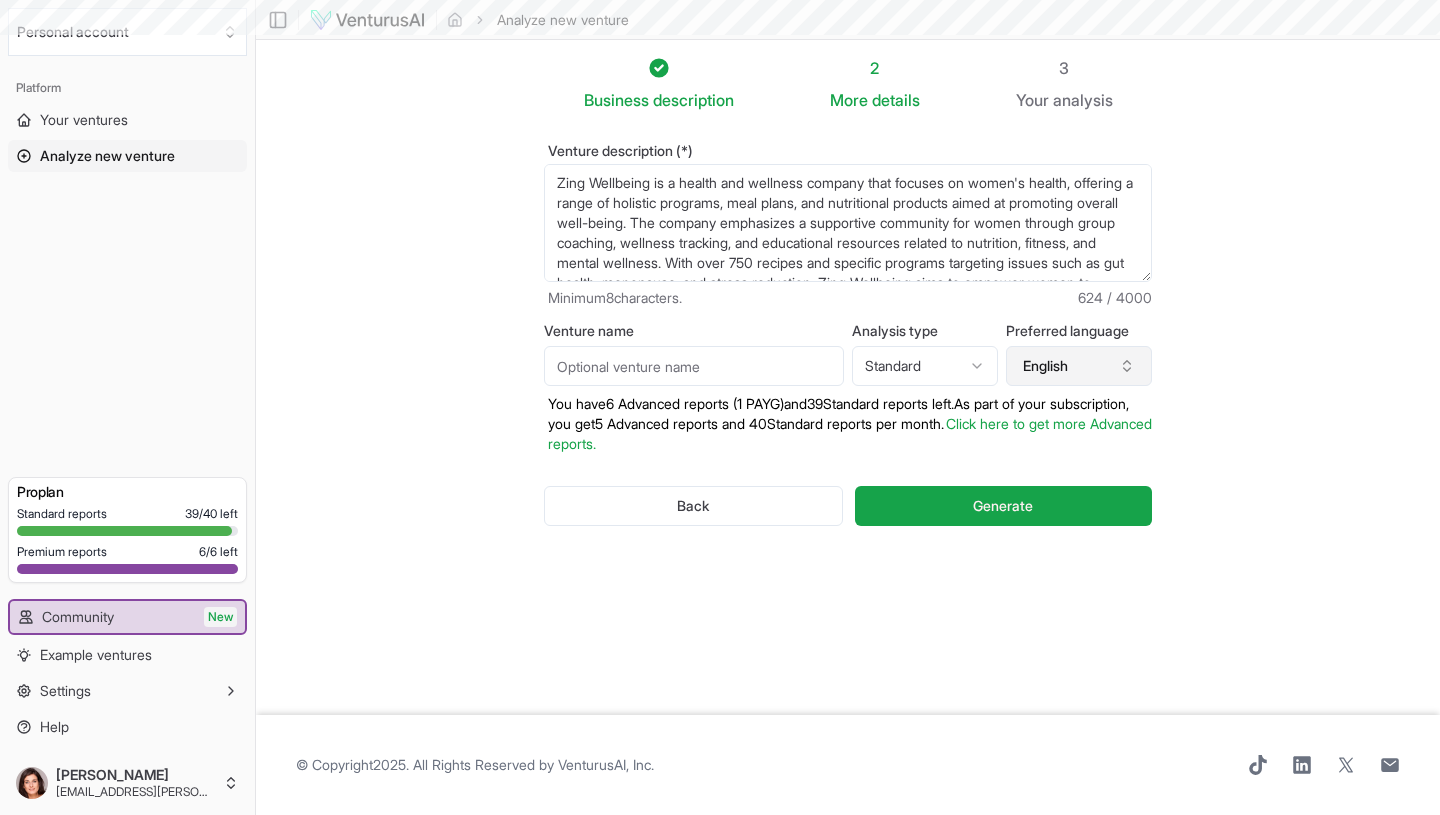 click on "English" at bounding box center (1079, 366) 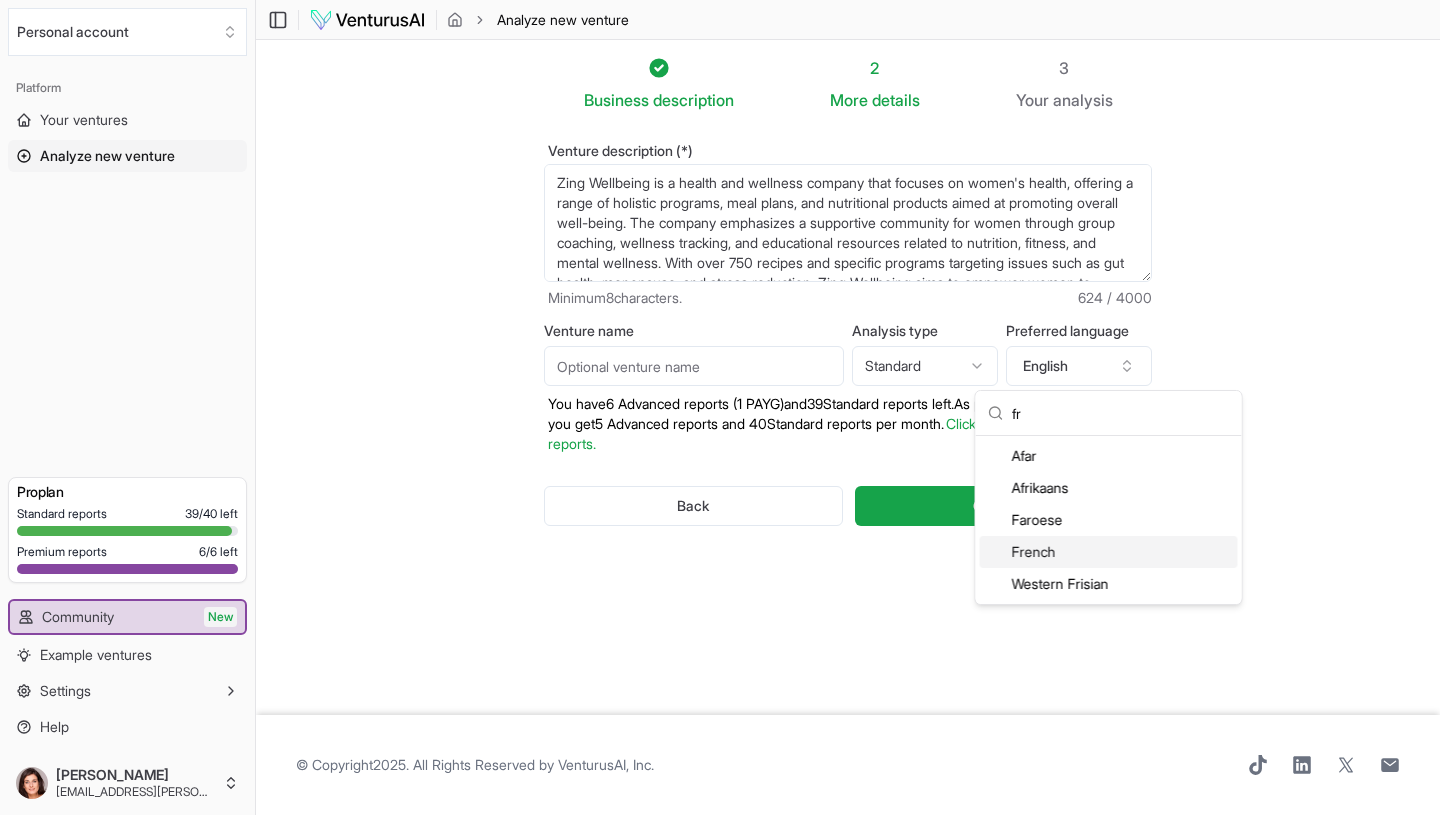 type on "fr" 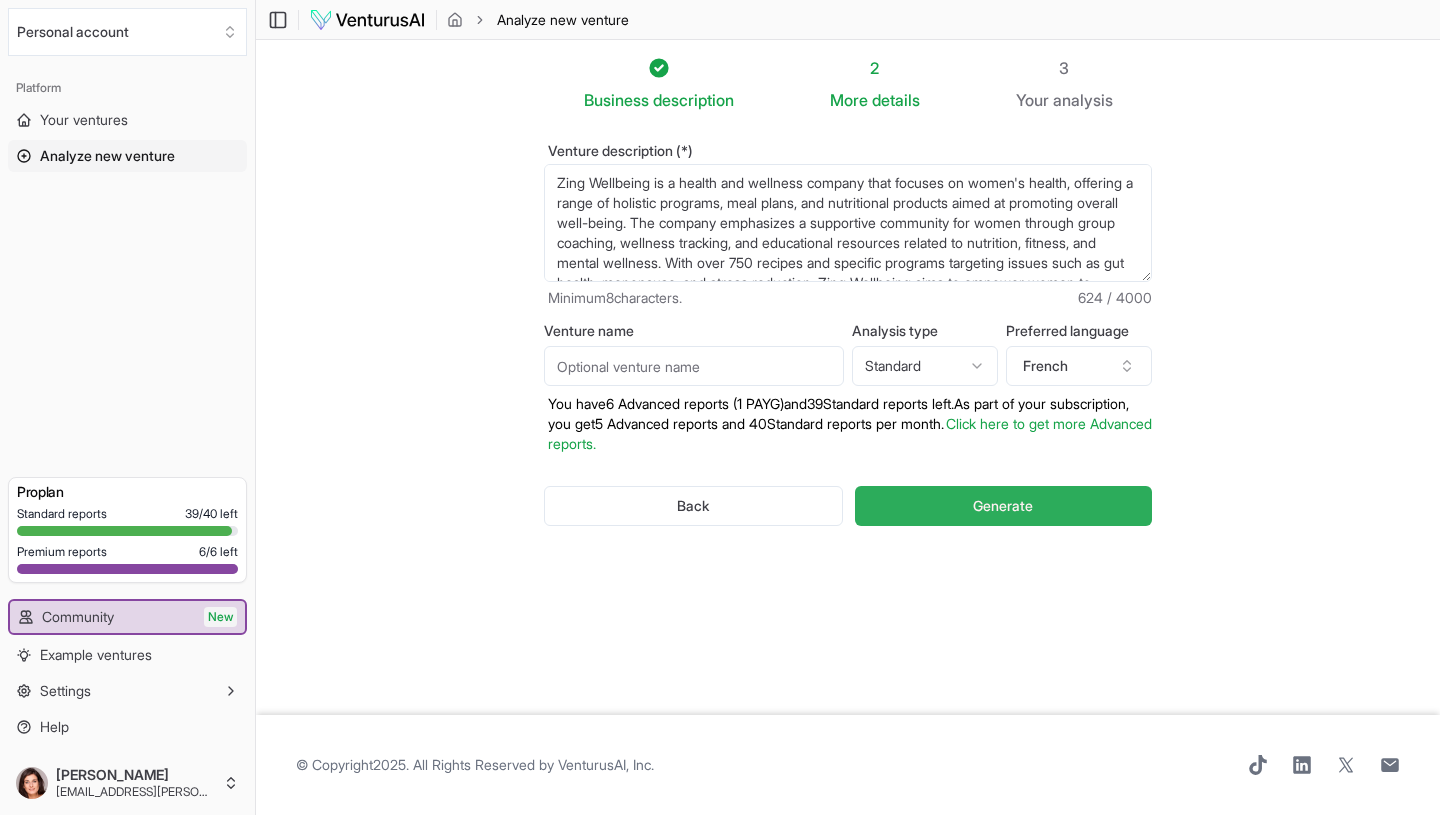 click on "Generate" at bounding box center [1003, 506] 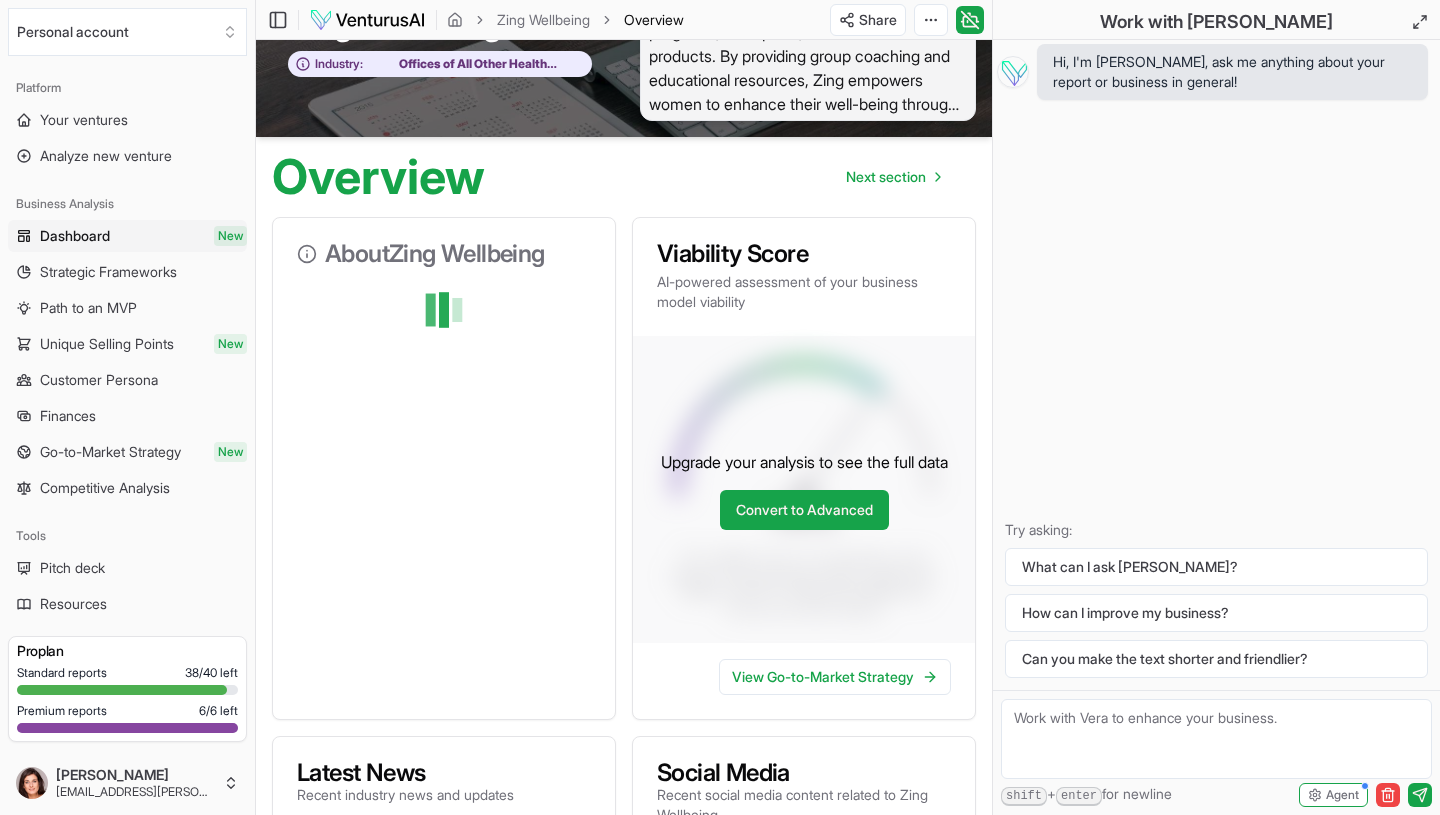 scroll, scrollTop: 0, scrollLeft: 0, axis: both 